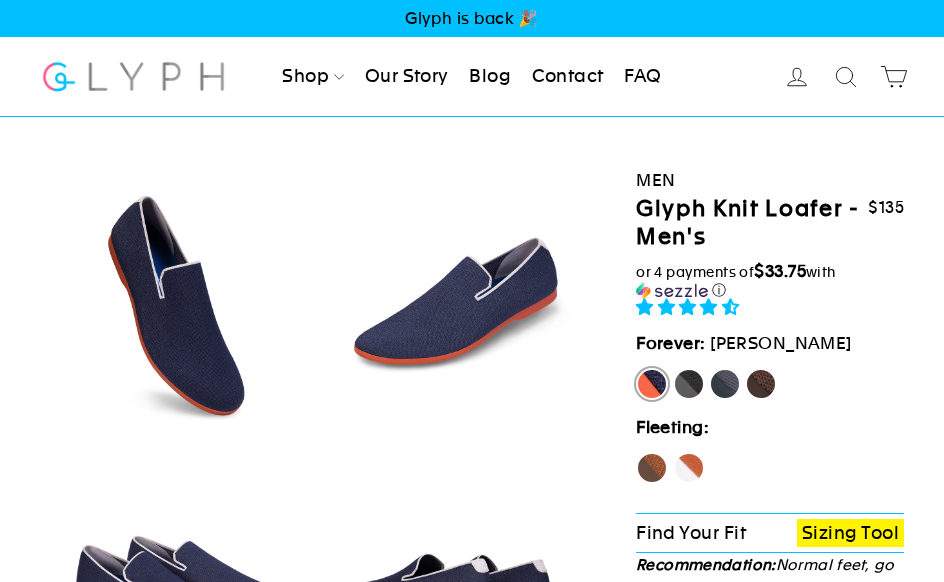 scroll, scrollTop: 0, scrollLeft: 0, axis: both 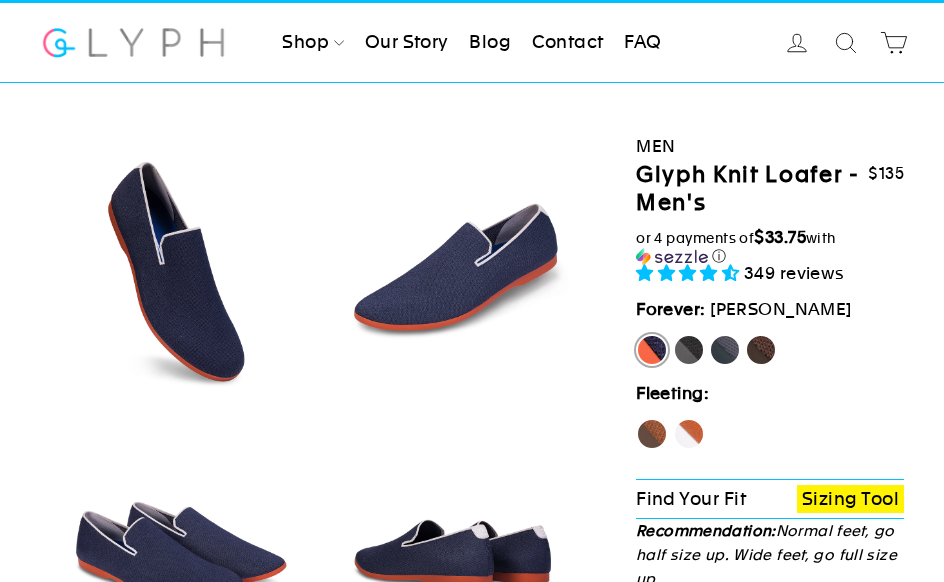 click on "Fox" at bounding box center [689, 434] 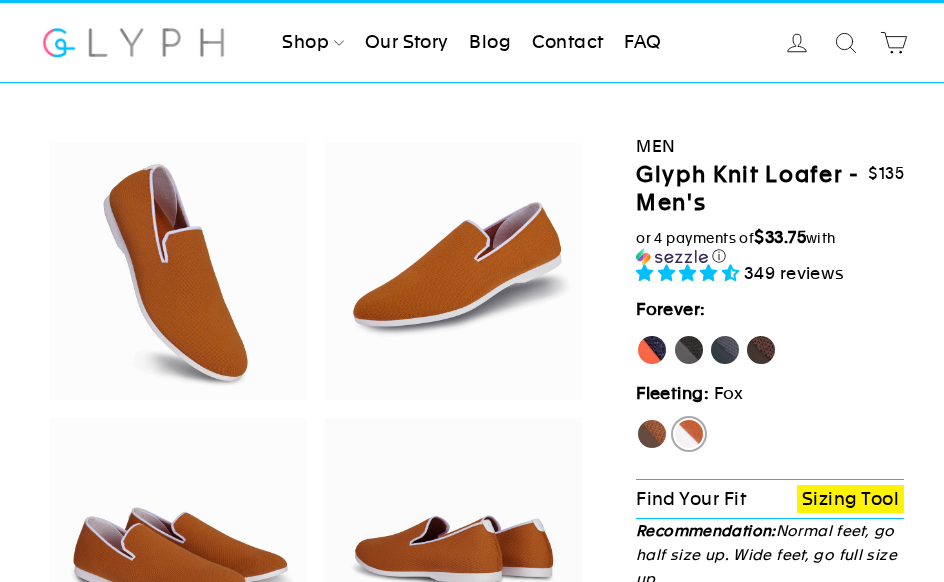click on "Hawk" at bounding box center (652, 434) 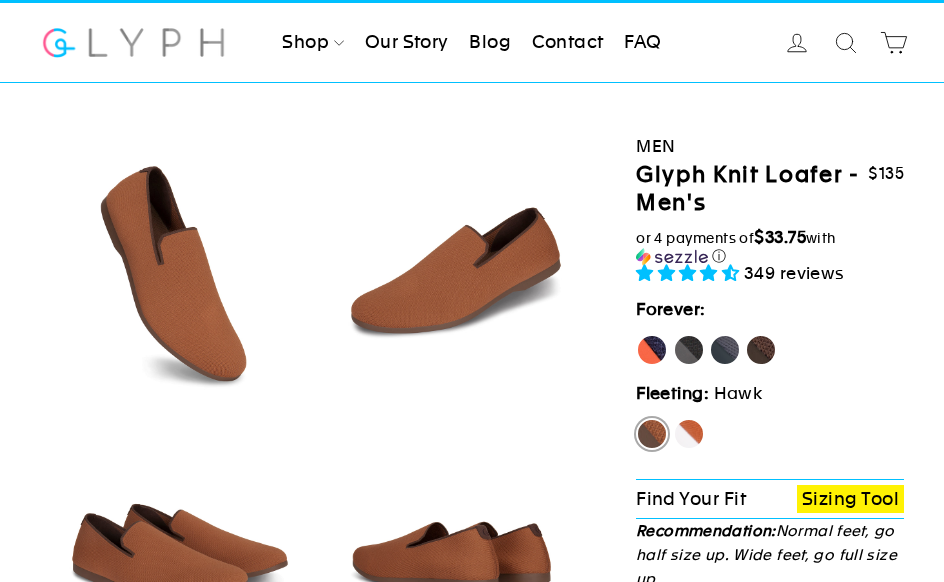 click on "Panther" at bounding box center (689, 350) 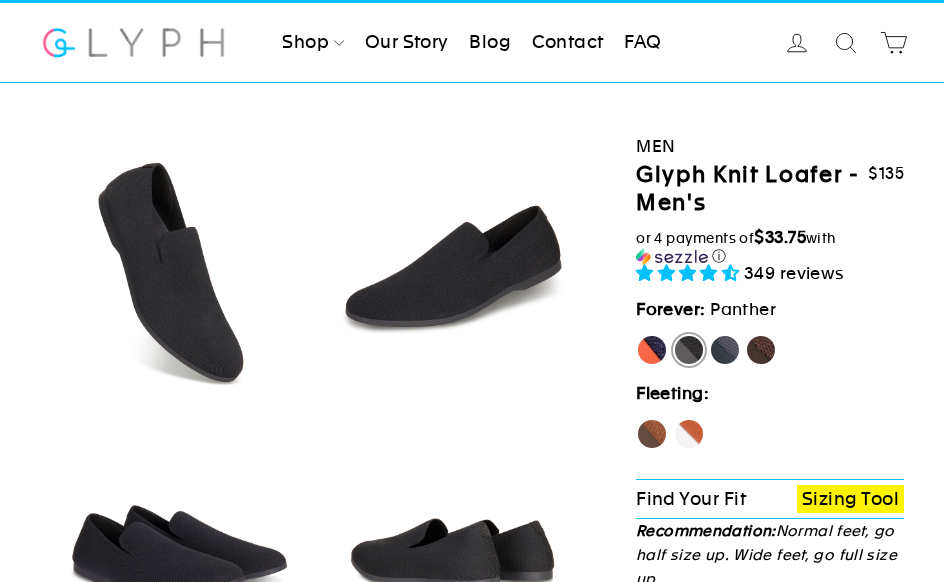 click on "Rhino" at bounding box center [725, 350] 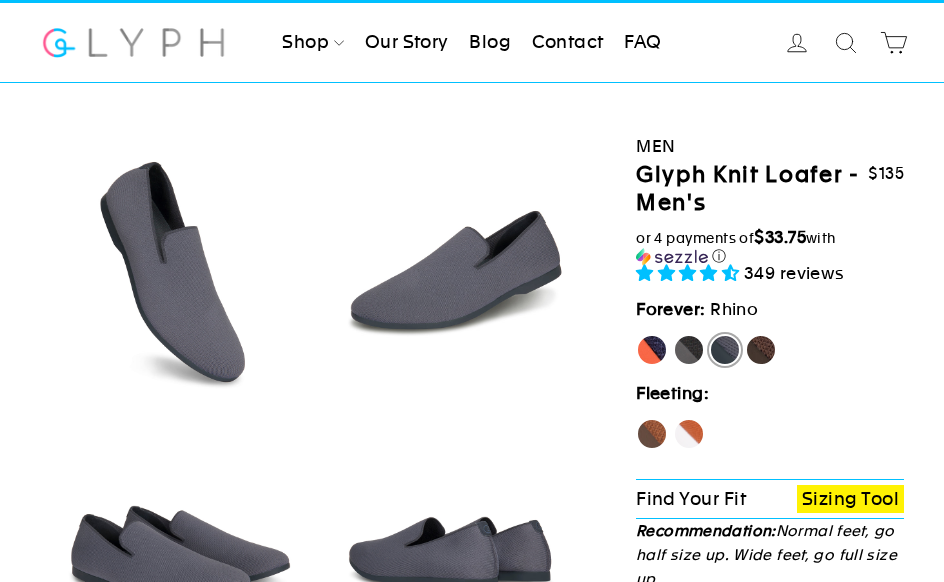 click on "Mustang" at bounding box center (761, 350) 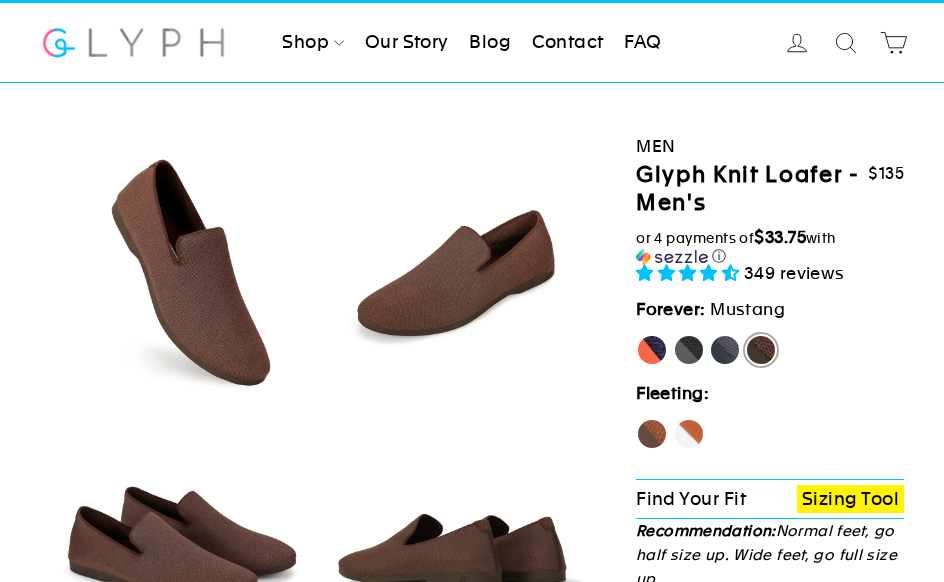 click on "Rhino" at bounding box center [725, 350] 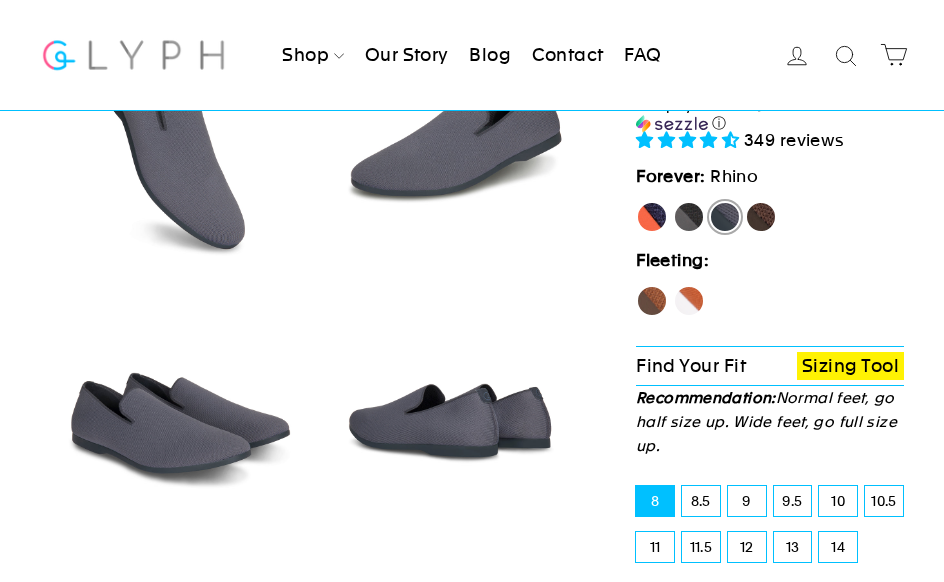 scroll, scrollTop: 0, scrollLeft: 0, axis: both 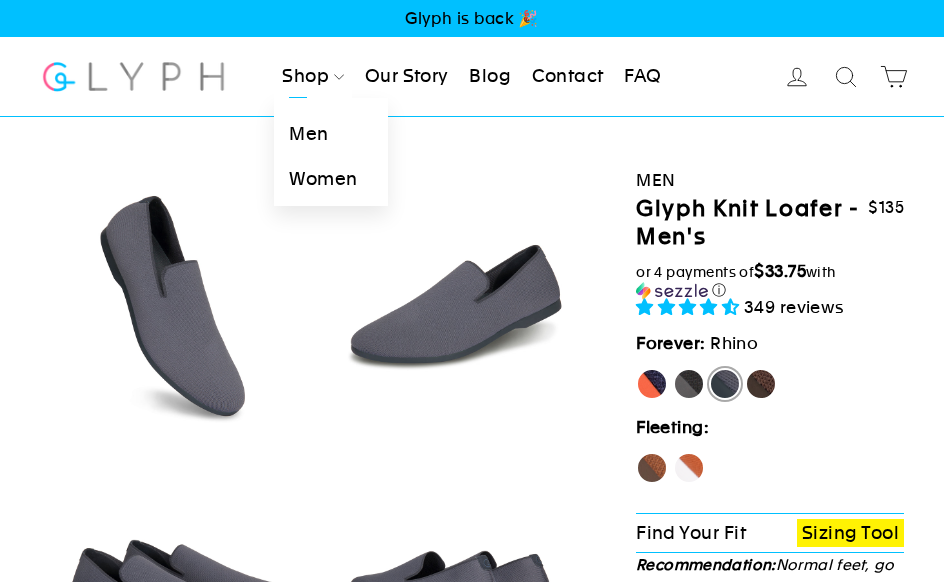 click on "Men" at bounding box center (330, 134) 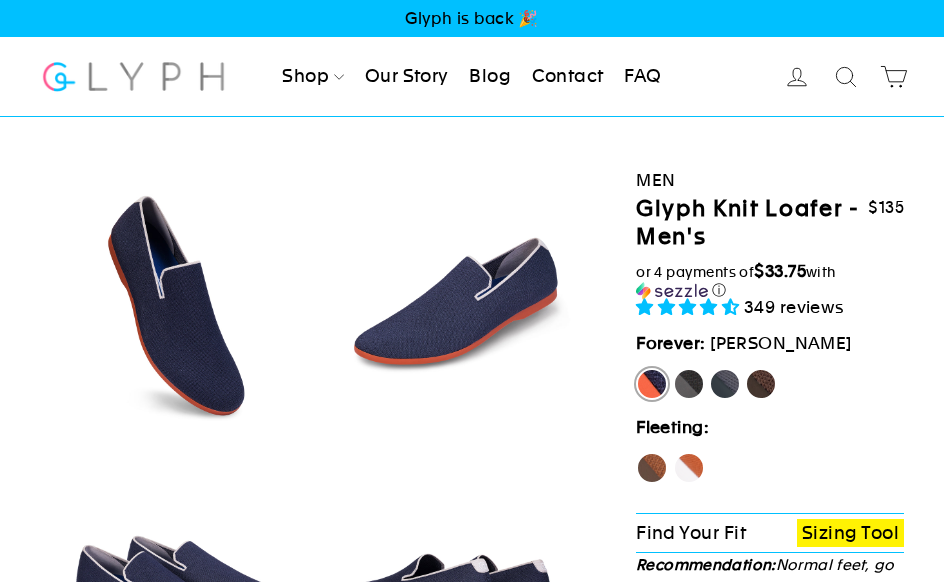 select on "highest-rating" 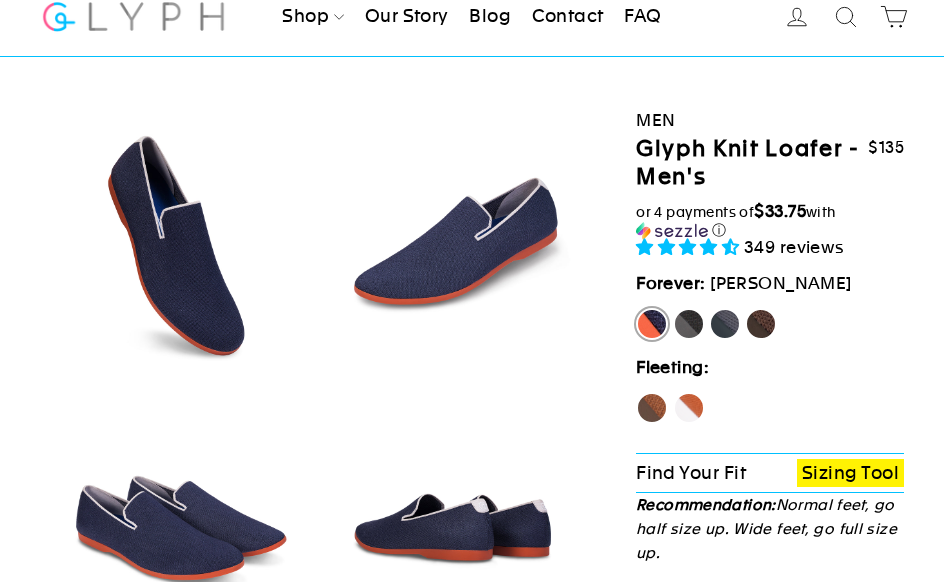 scroll, scrollTop: 59, scrollLeft: 0, axis: vertical 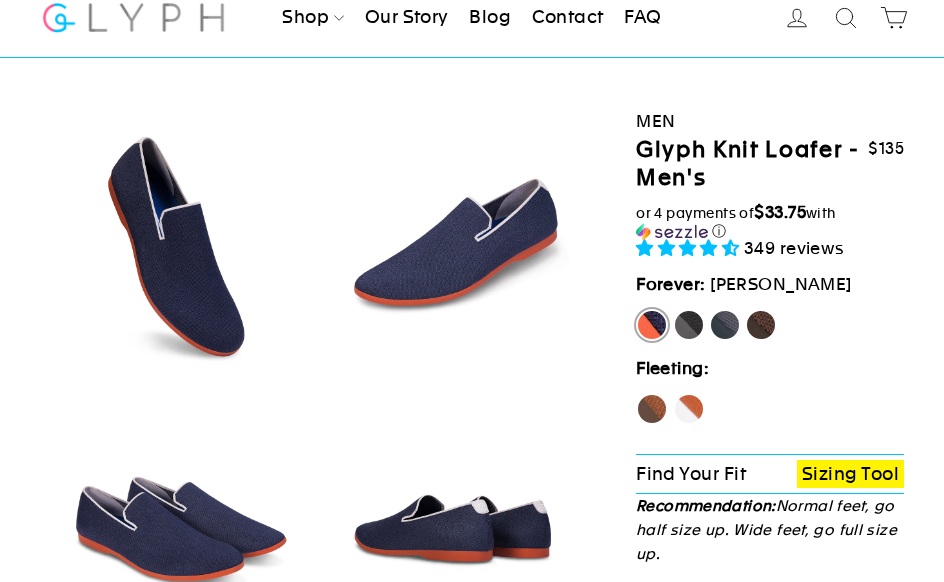 click on "Panther" at bounding box center [689, 325] 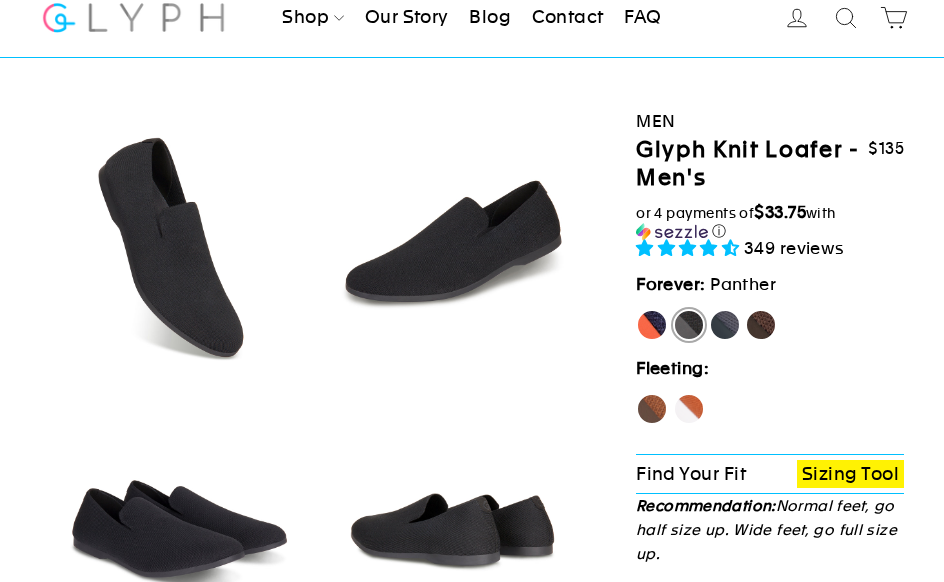 scroll, scrollTop: 59, scrollLeft: 0, axis: vertical 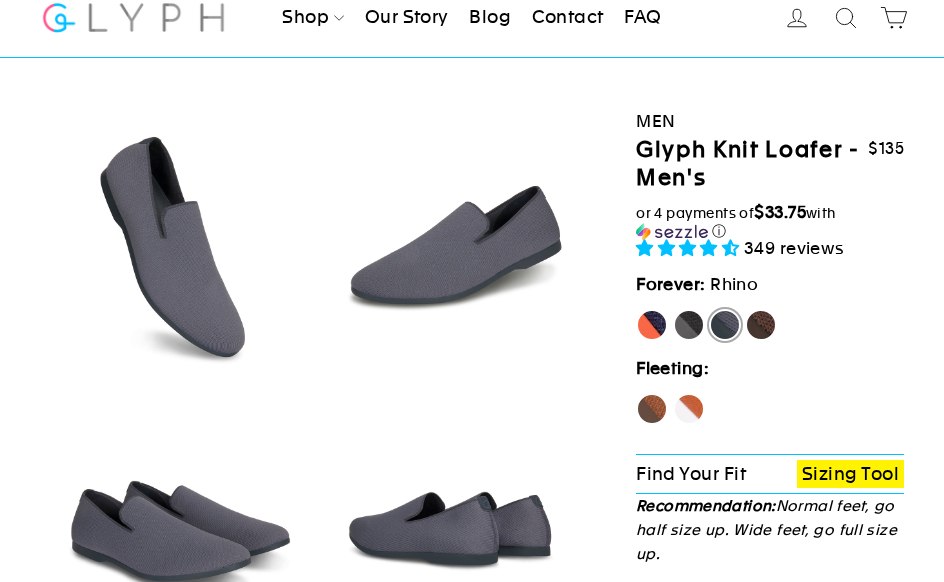 click on "Mustang" at bounding box center (761, 325) 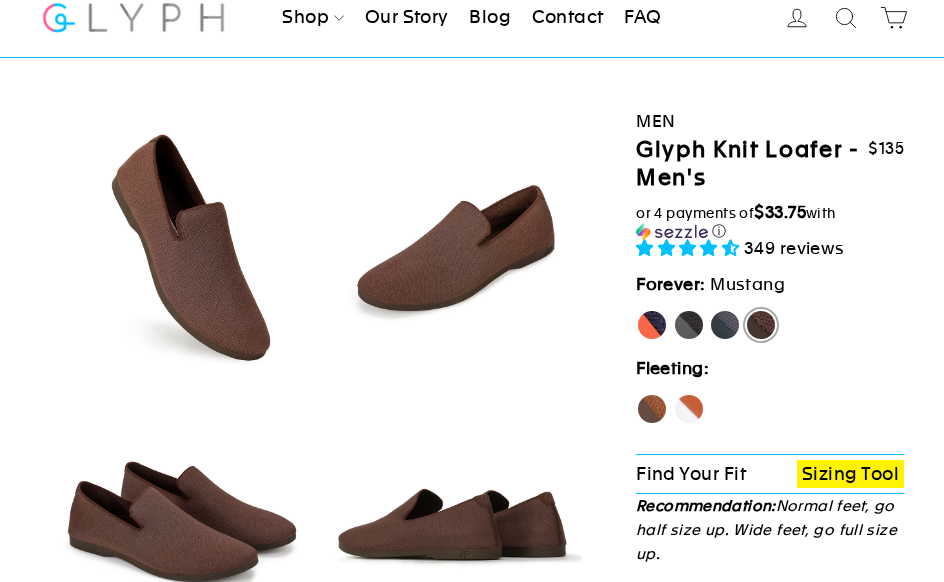 click on "[PERSON_NAME]" at bounding box center (652, 325) 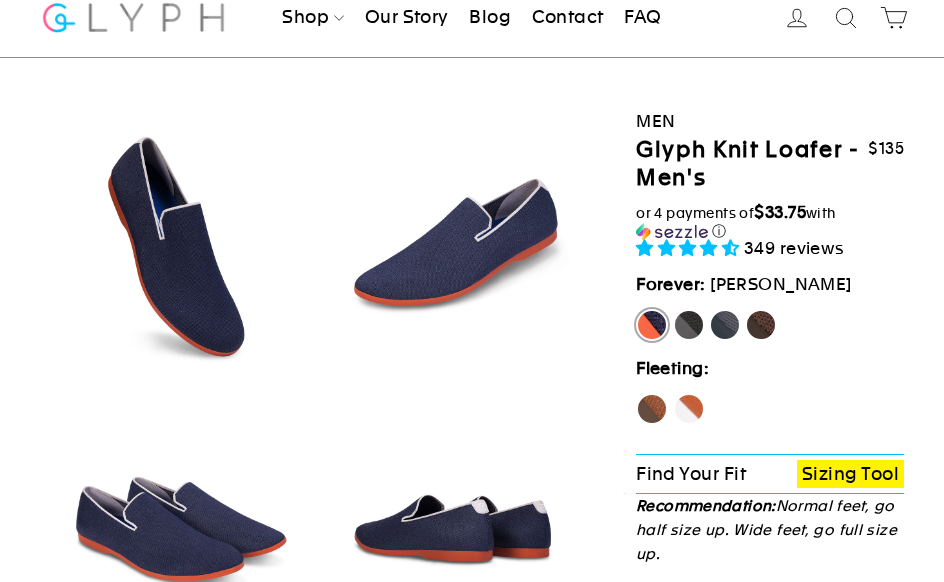 click on "Panther" at bounding box center [689, 325] 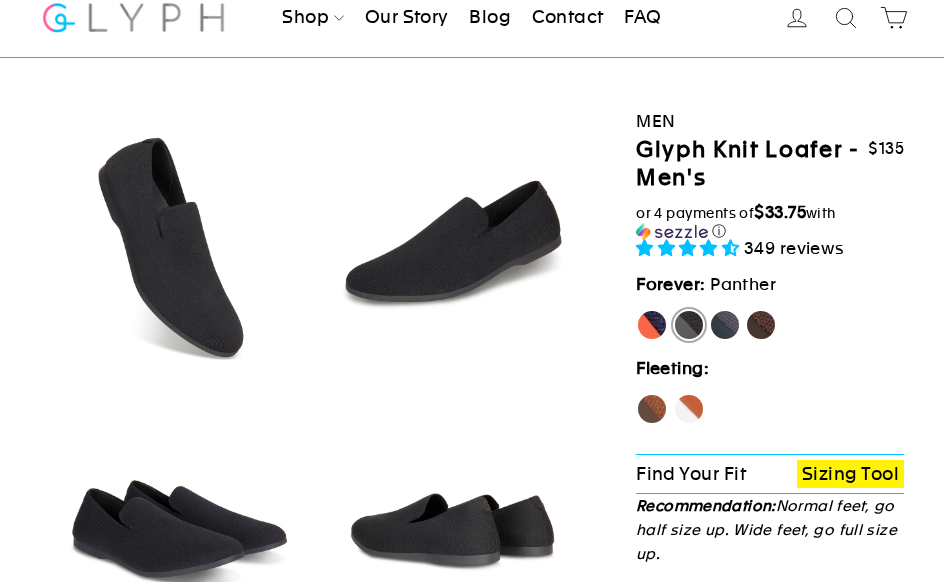 click at bounding box center [178, 246] 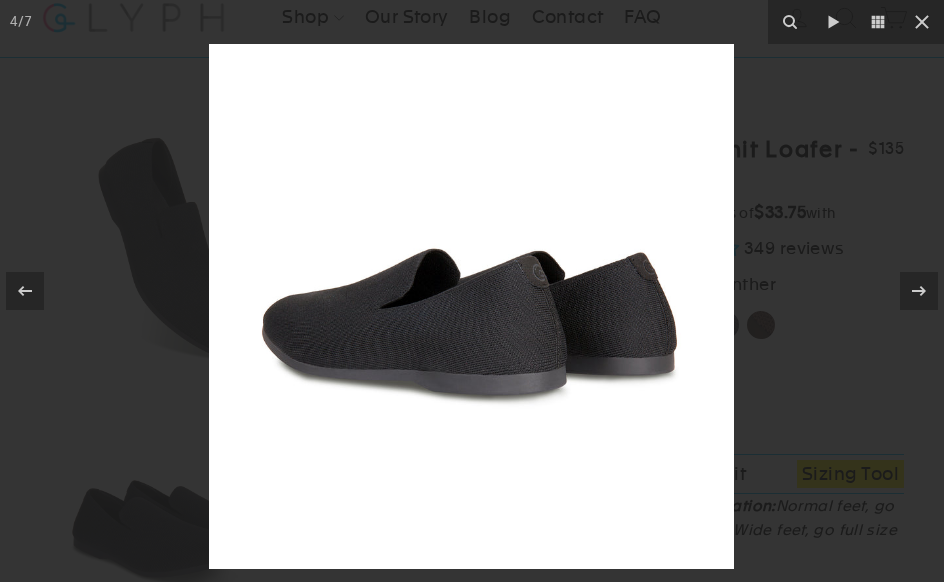 click 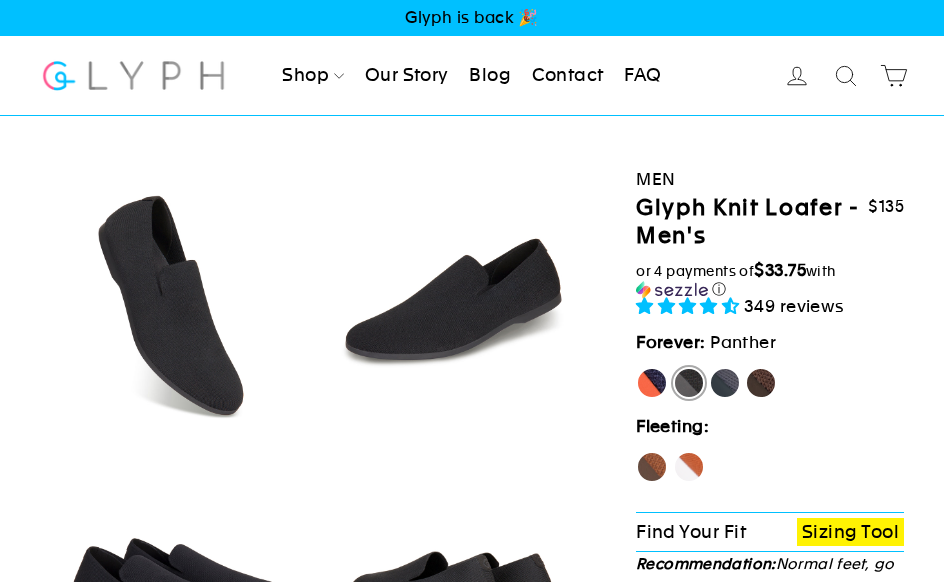 scroll, scrollTop: 0, scrollLeft: 0, axis: both 